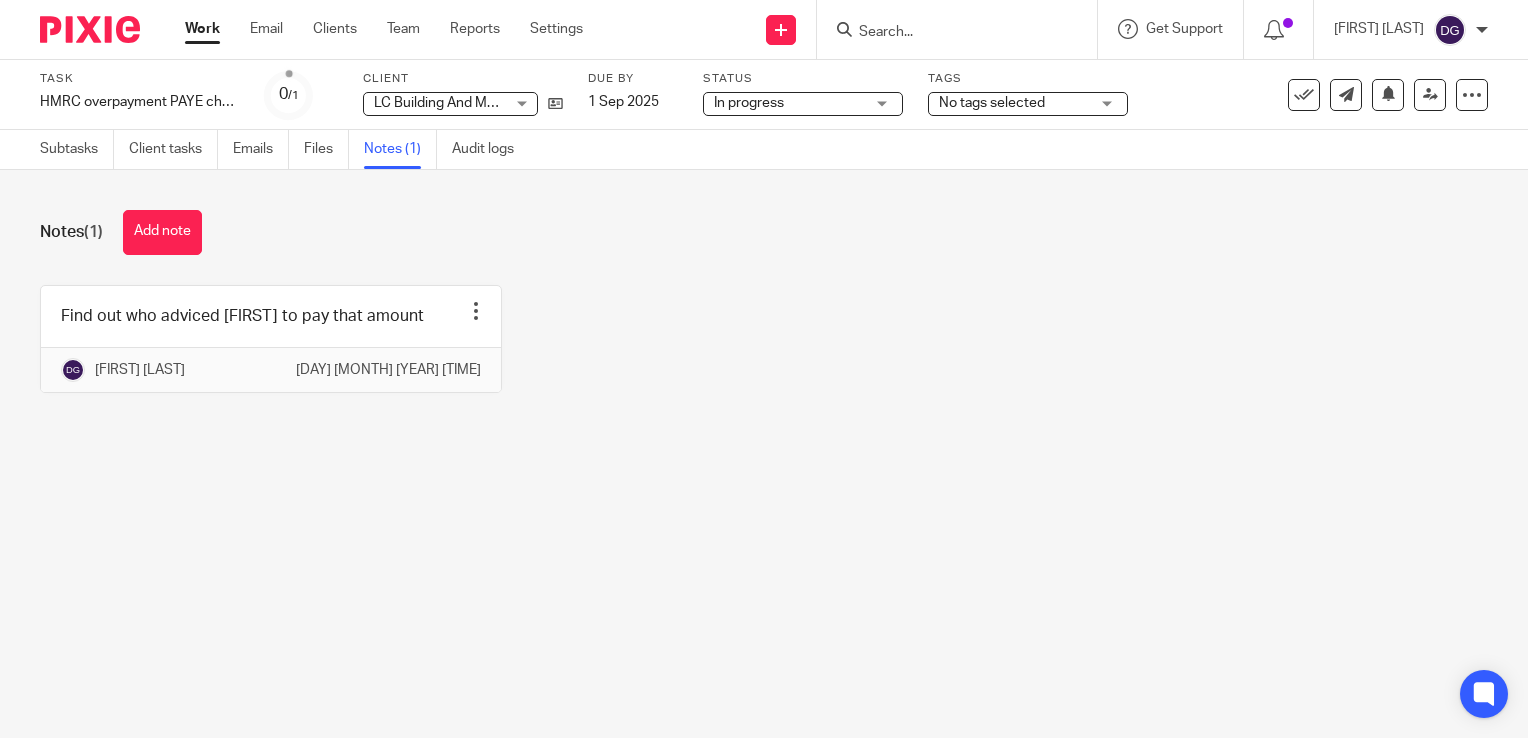 scroll, scrollTop: 0, scrollLeft: 0, axis: both 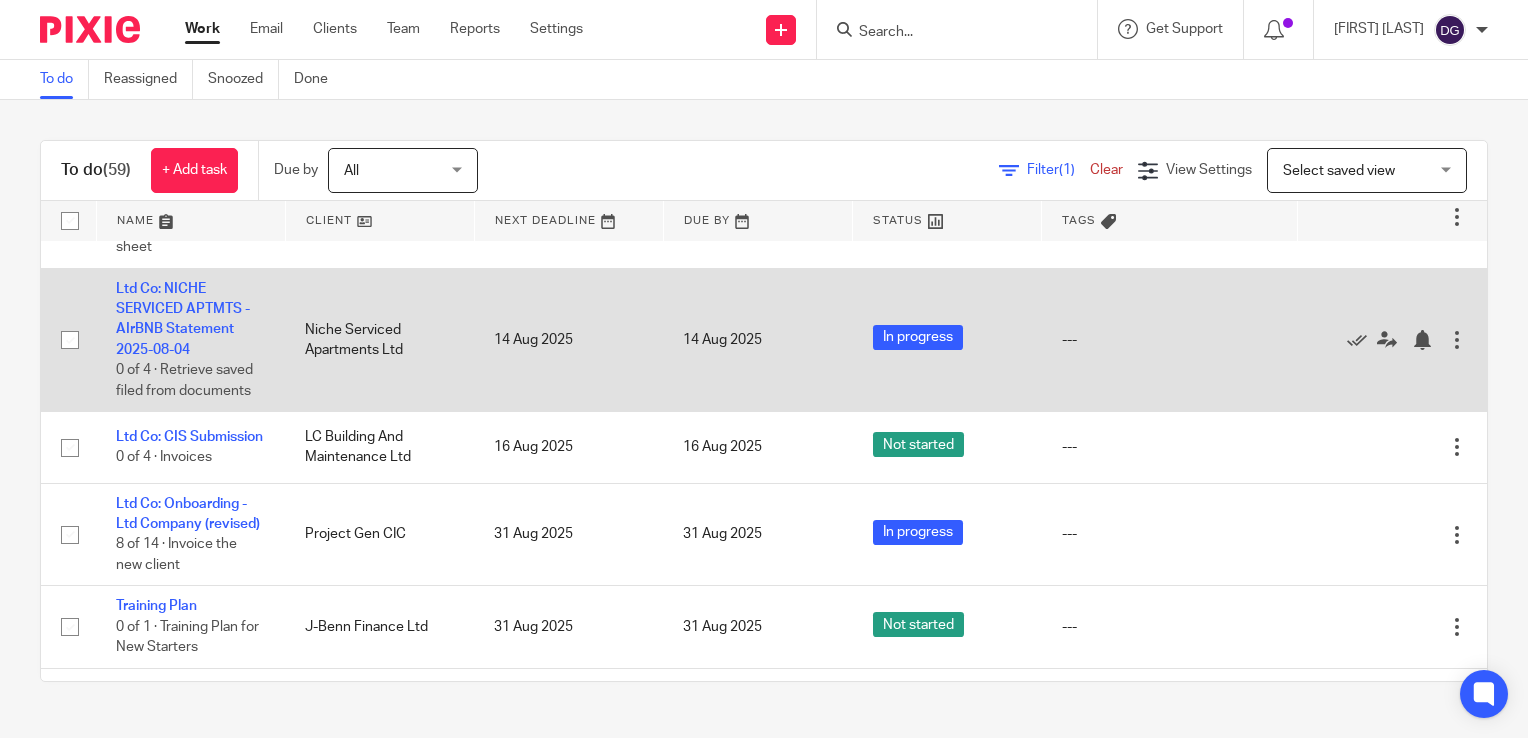 click on "Ltd Co: NICHE SERVICED APTMTS - AIrBNB Statement 2025-08-04
0
of
4 ·
Retrieve saved filed from documents" at bounding box center [190, 339] 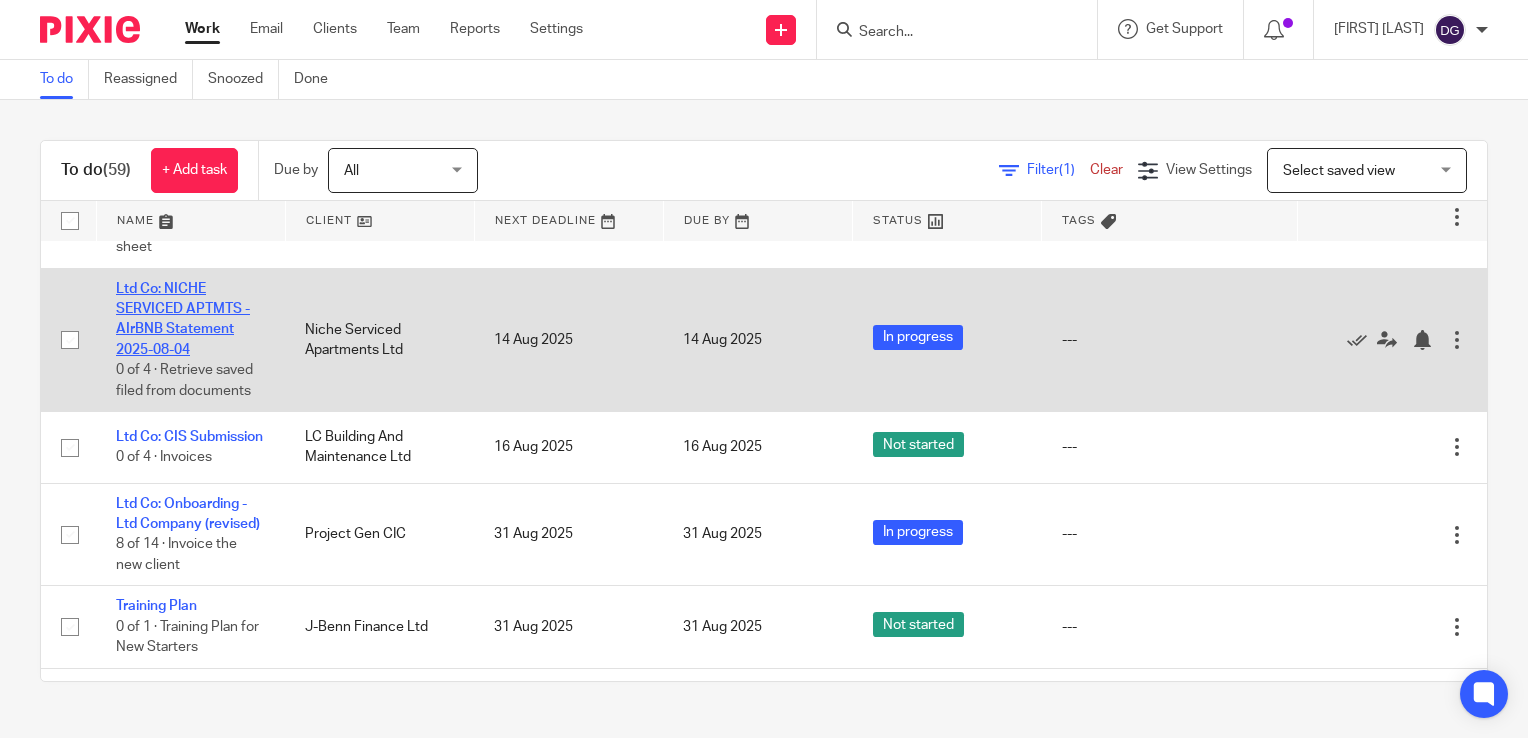 click on "Ltd Co: NICHE SERVICED APTMTS - AIrBNB Statement 2025-08-04" at bounding box center [183, 319] 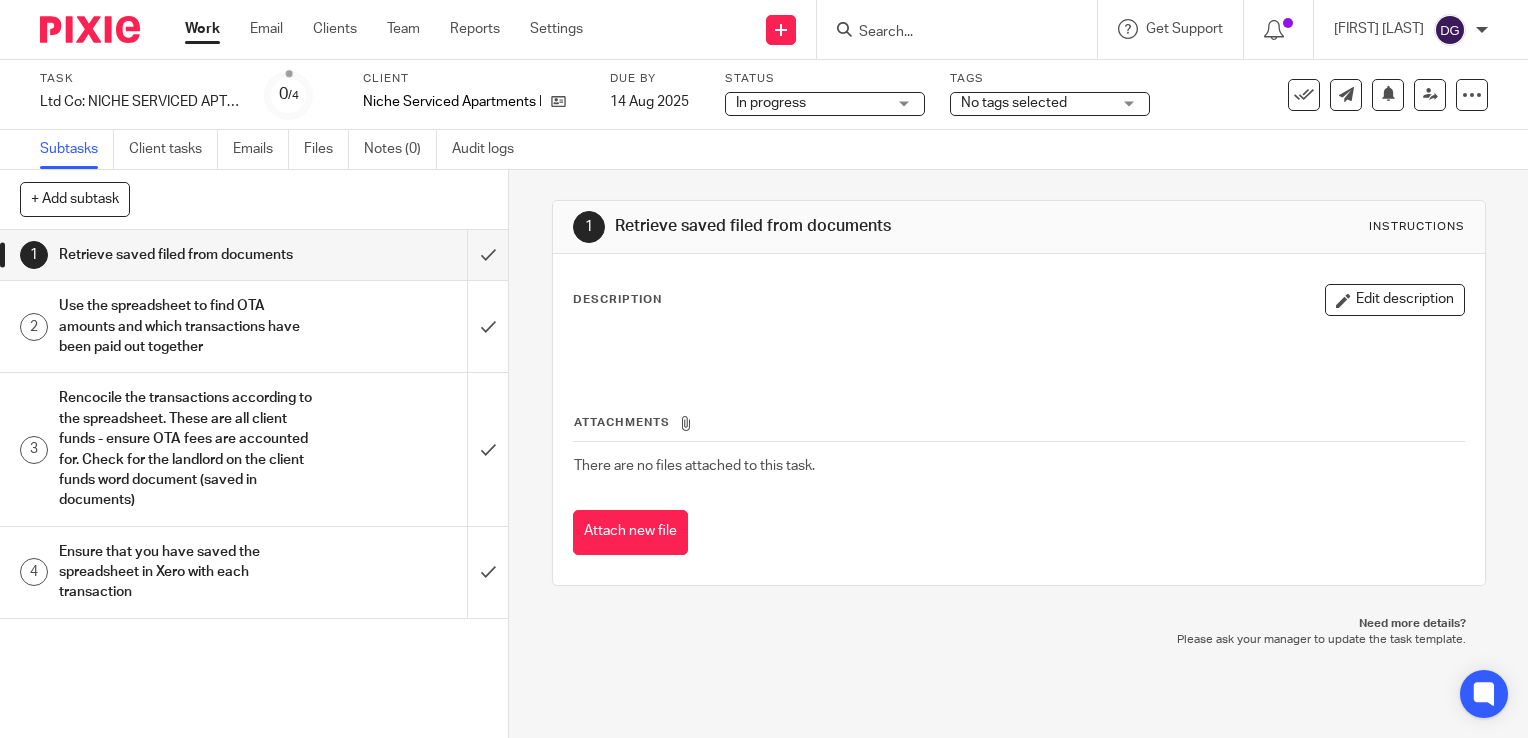 scroll, scrollTop: 0, scrollLeft: 0, axis: both 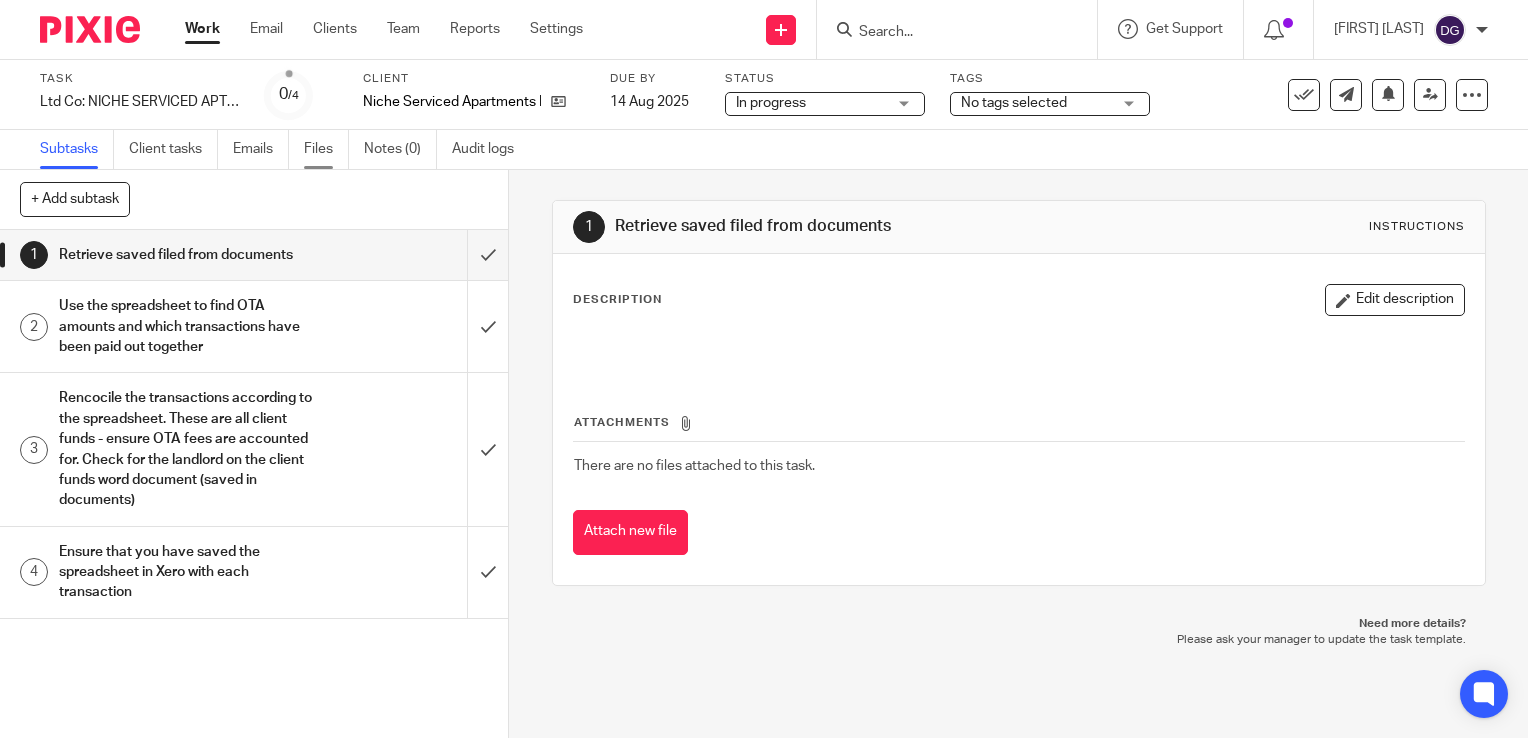 click on "Files" at bounding box center [326, 149] 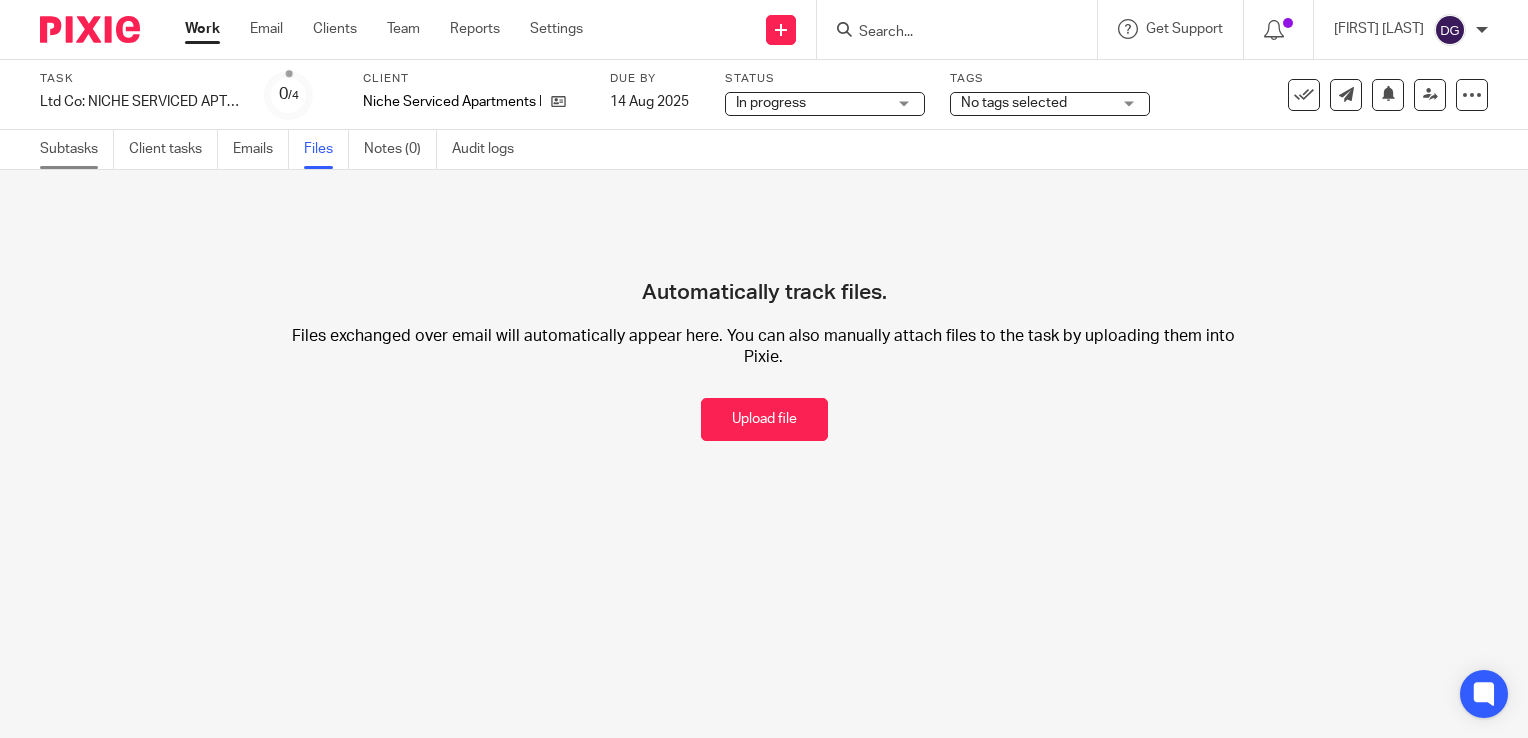 scroll, scrollTop: 0, scrollLeft: 0, axis: both 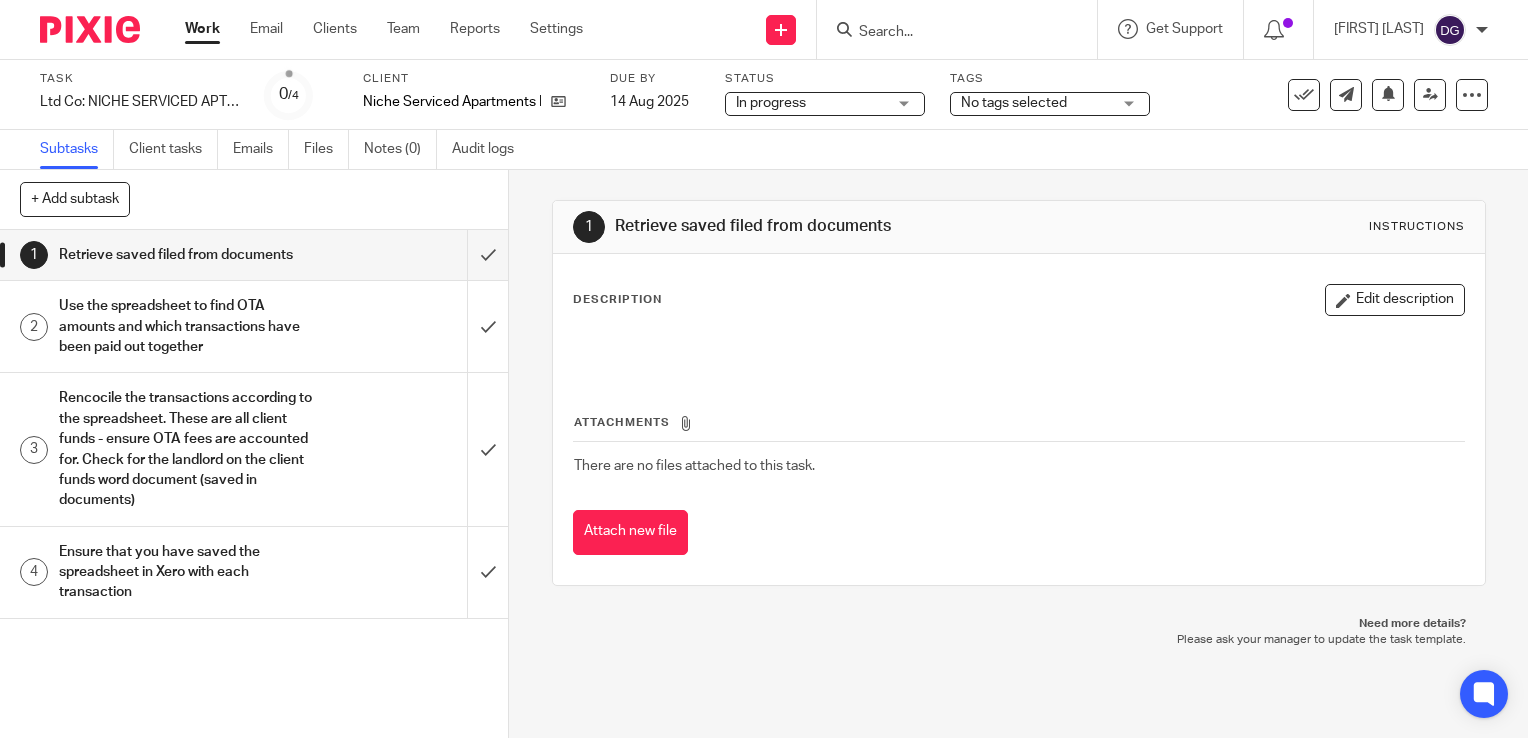 click on "Use the spreadsheet to find OTA amounts and which transactions have been paid out together" at bounding box center (188, 326) 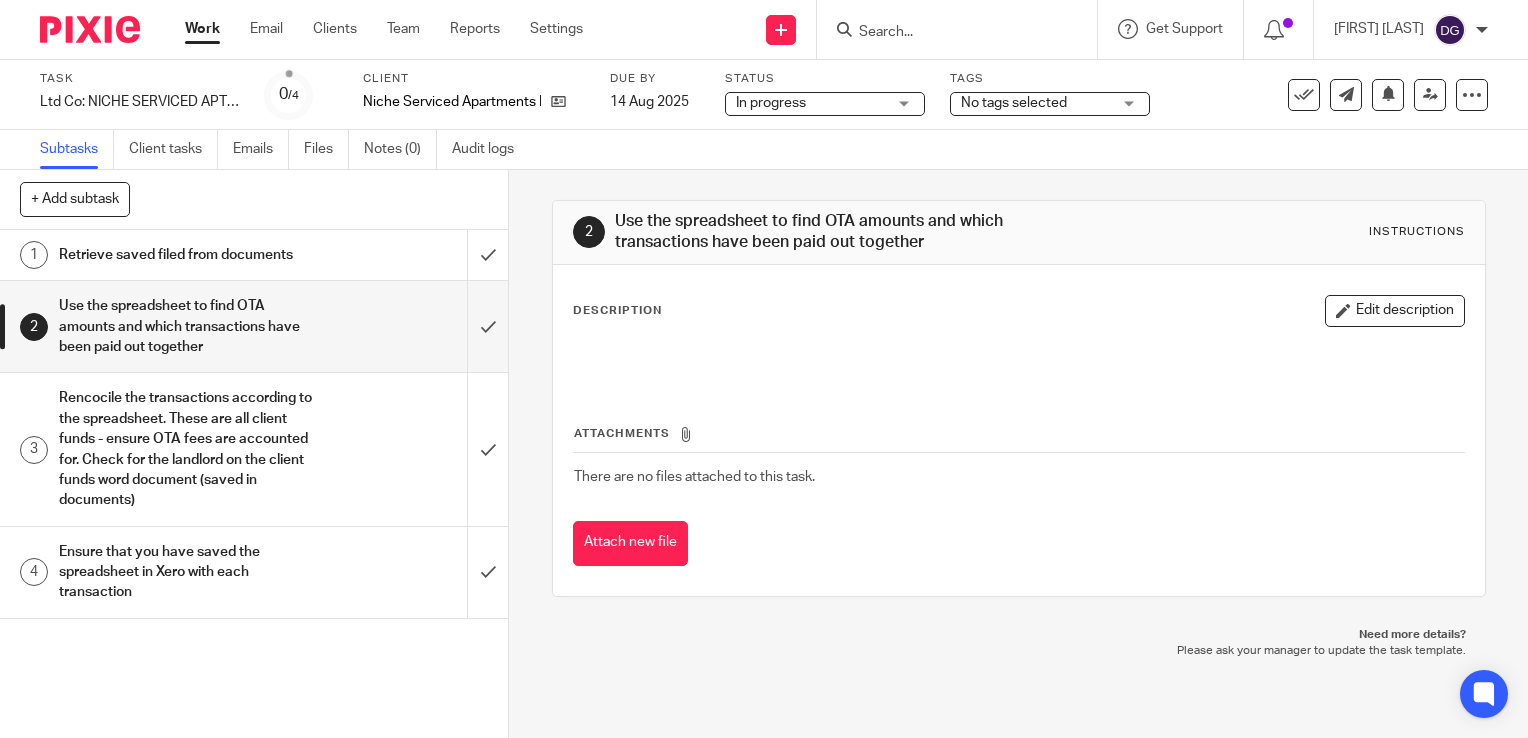 scroll, scrollTop: 0, scrollLeft: 0, axis: both 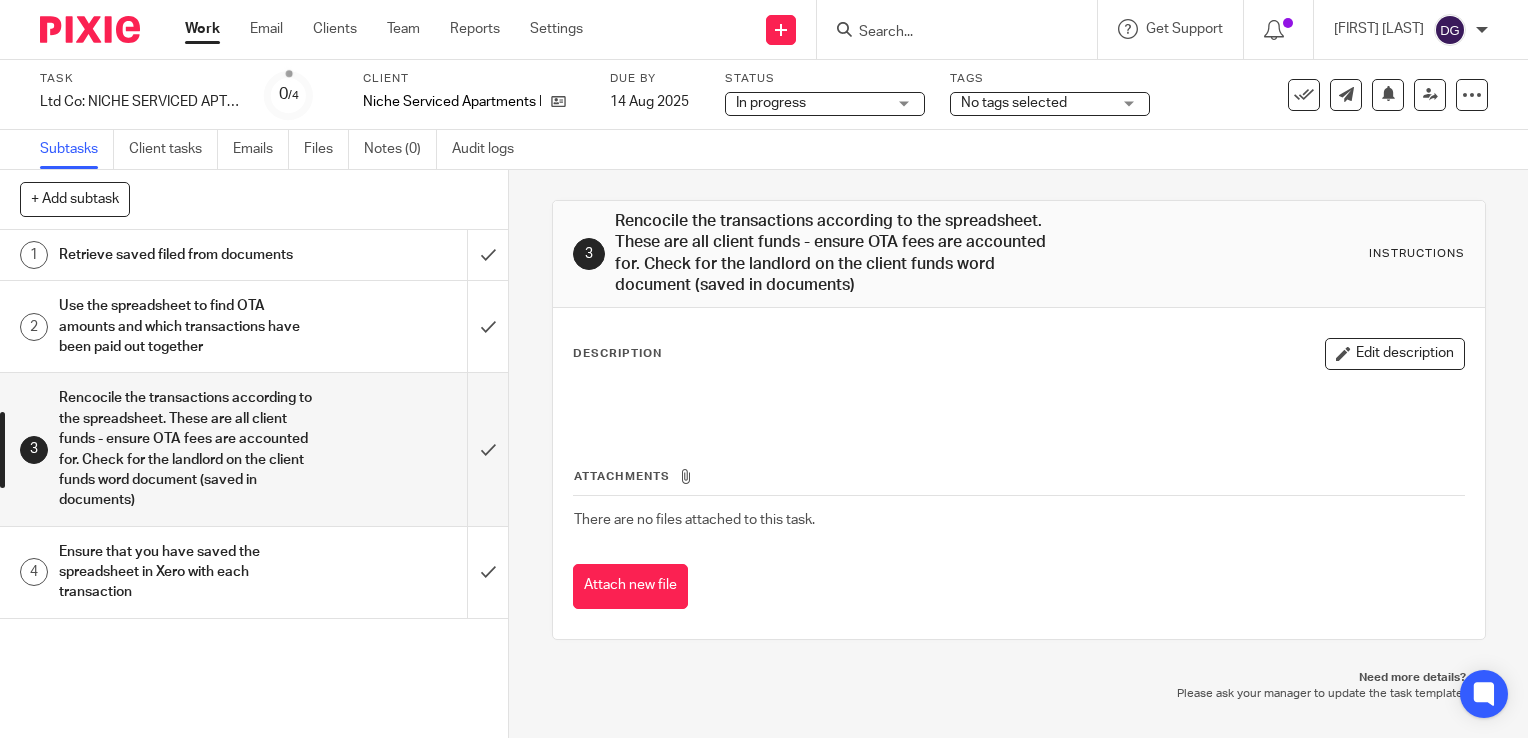 click on "Ensure that you have saved the spreadsheet in Xero with each transaction" at bounding box center [188, 572] 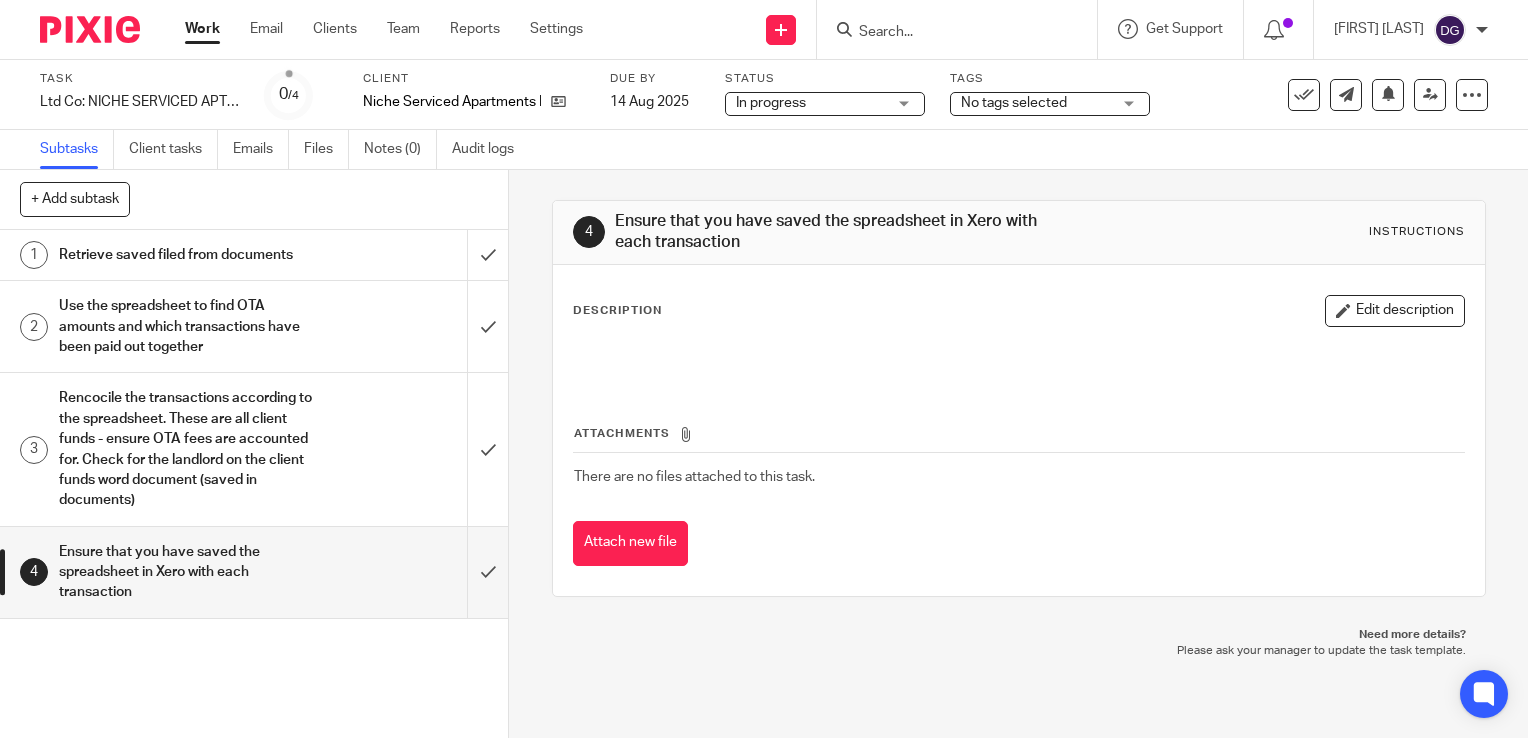scroll, scrollTop: 0, scrollLeft: 0, axis: both 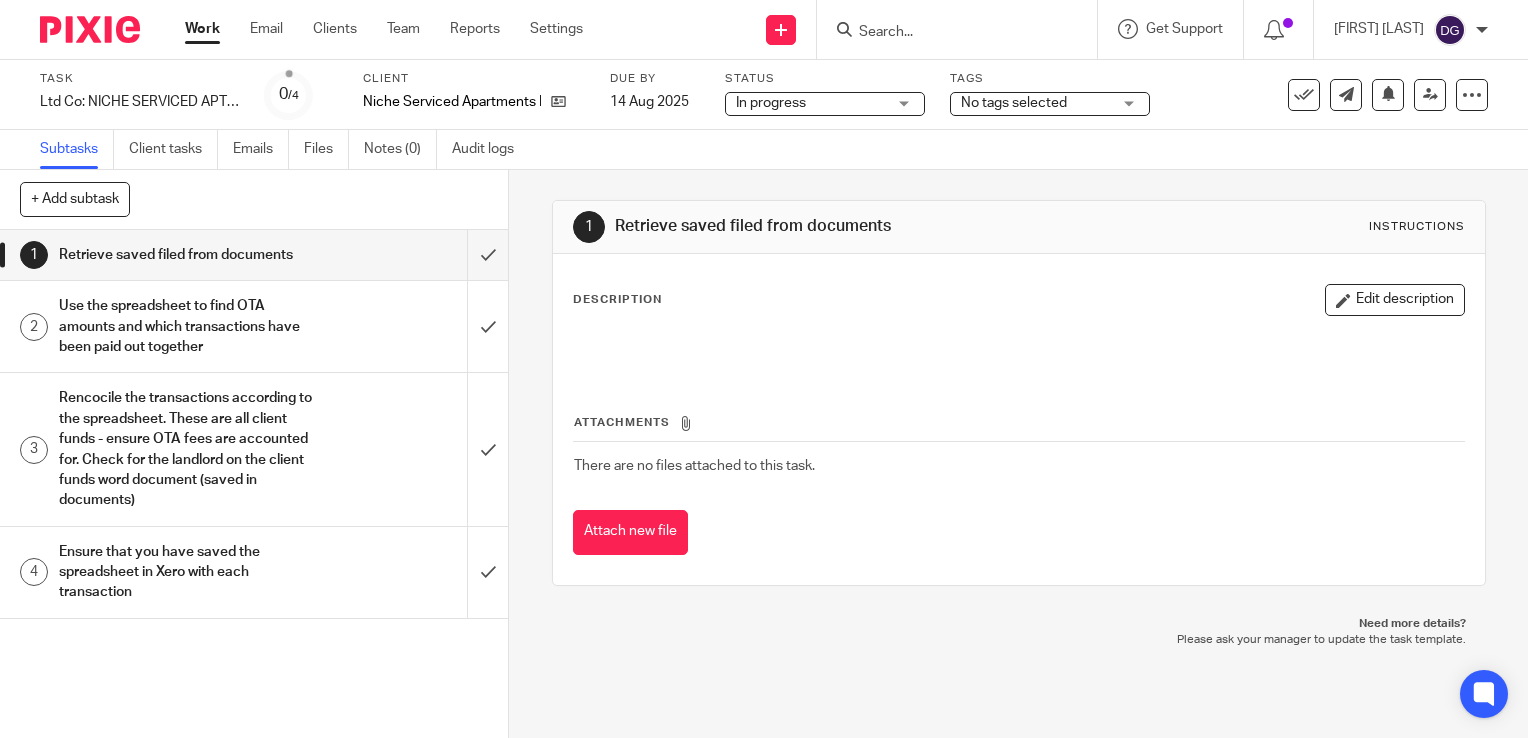 click on "Use the spreadsheet to find OTA amounts and which transactions have been paid out together" at bounding box center [188, 326] 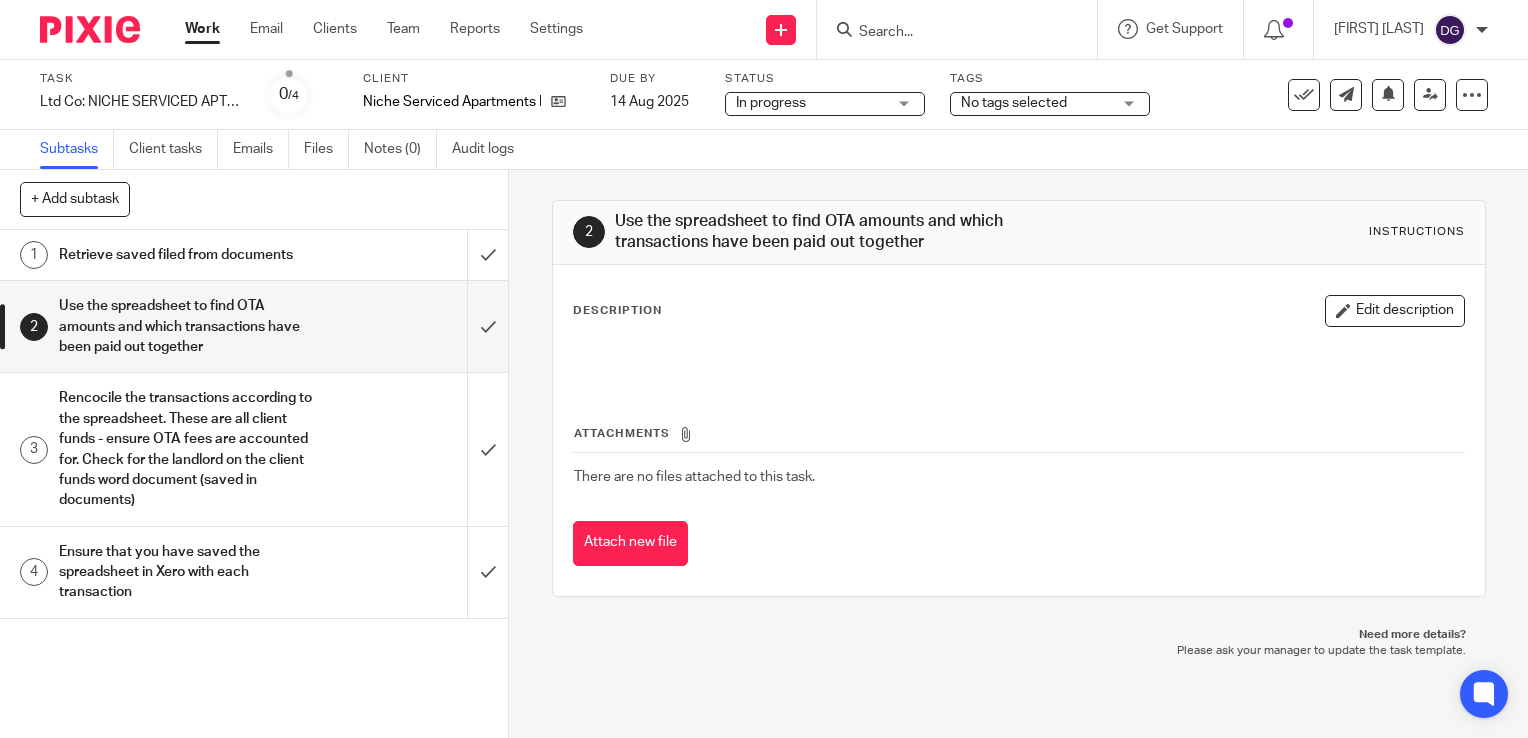 scroll, scrollTop: 0, scrollLeft: 0, axis: both 